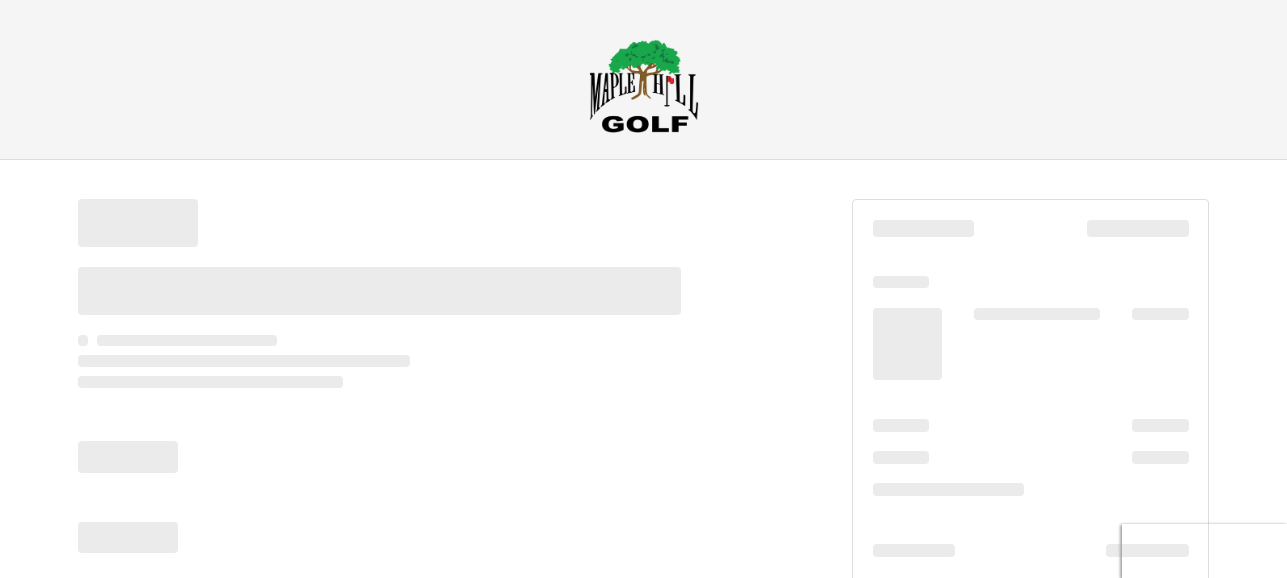scroll, scrollTop: 0, scrollLeft: 0, axis: both 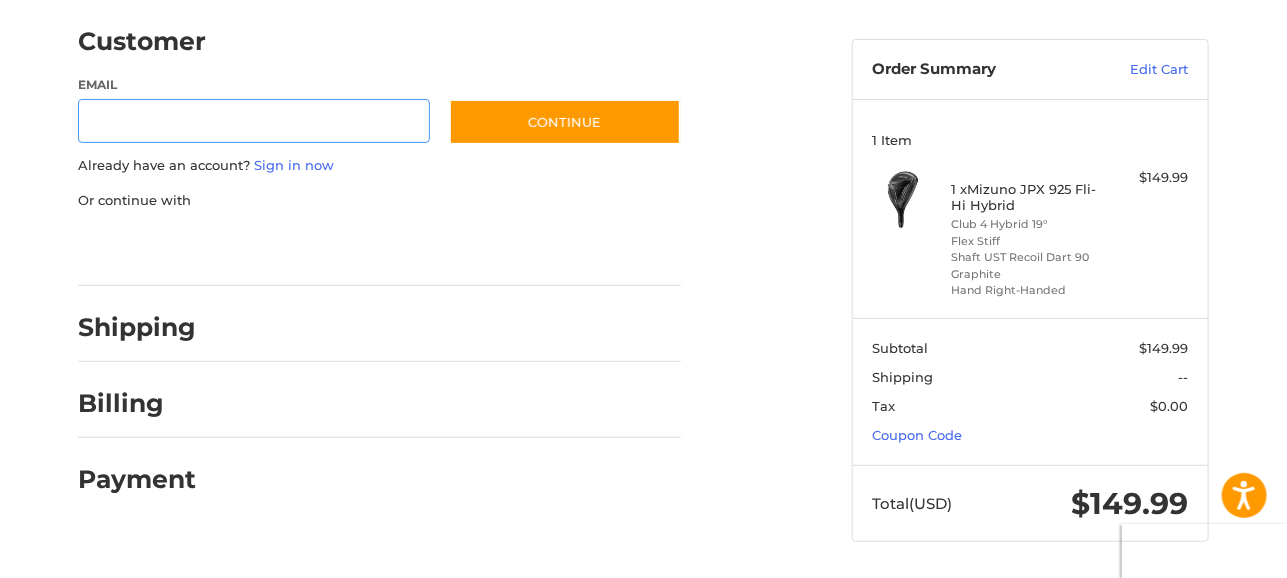 click on "Email" at bounding box center [254, 121] 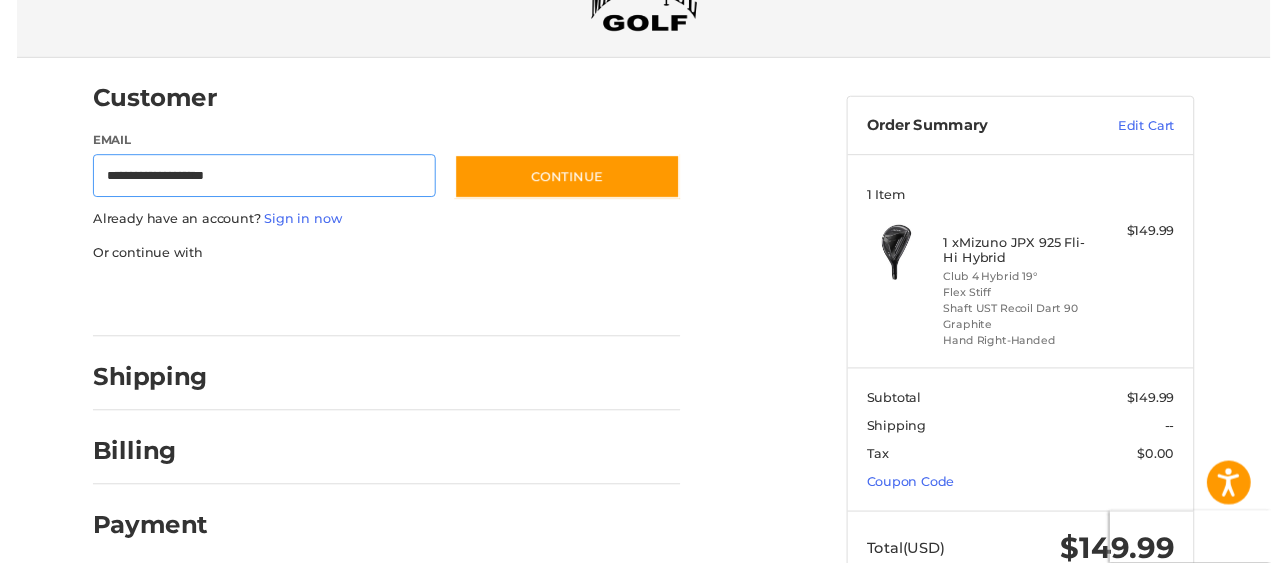 scroll, scrollTop: 160, scrollLeft: 0, axis: vertical 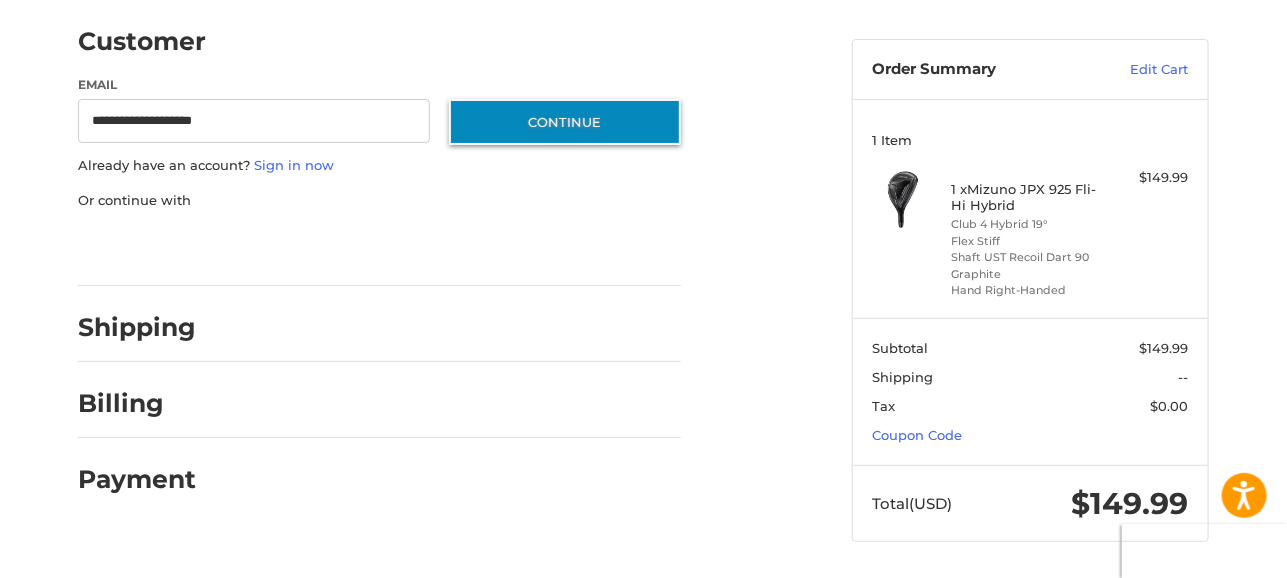 click on "Continue" at bounding box center [565, 122] 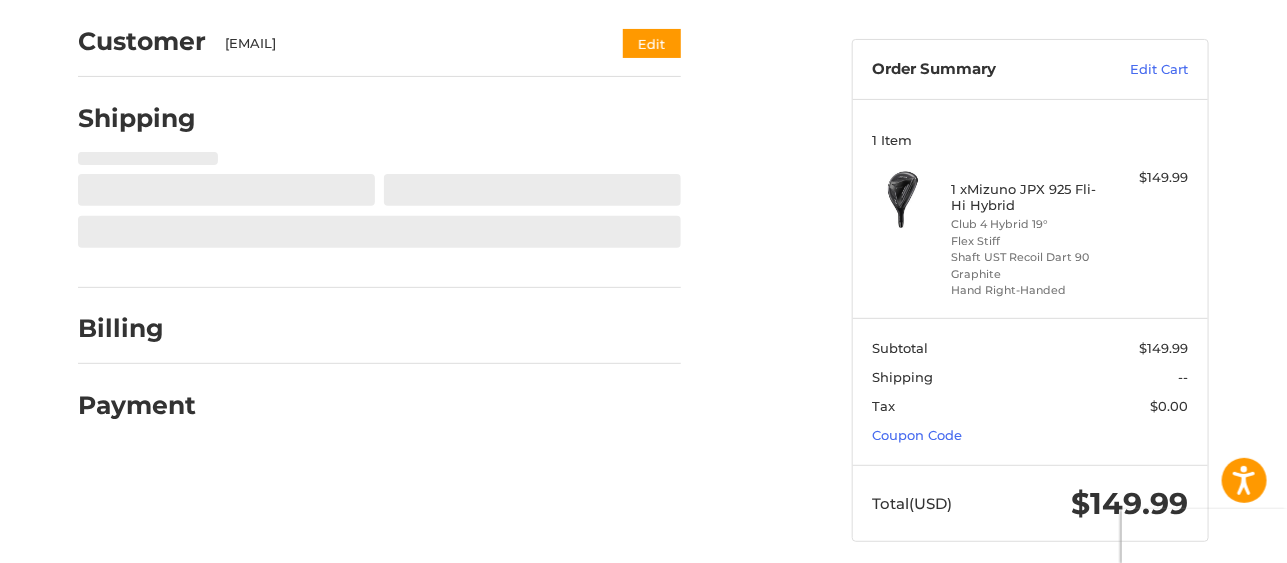 select on "**" 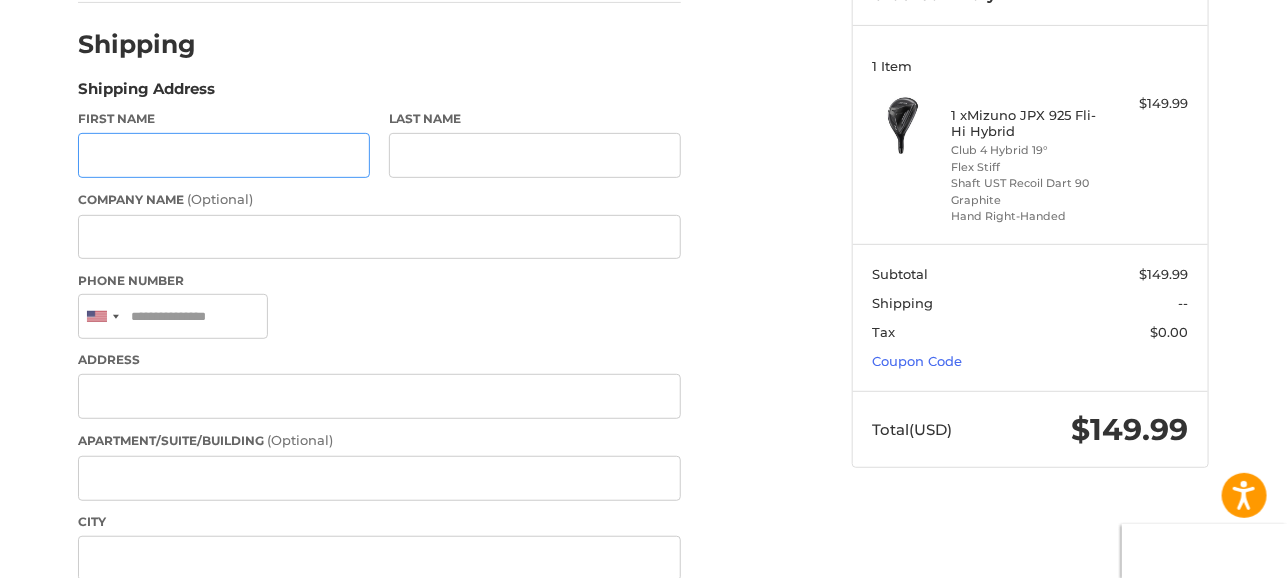 scroll, scrollTop: 120, scrollLeft: 0, axis: vertical 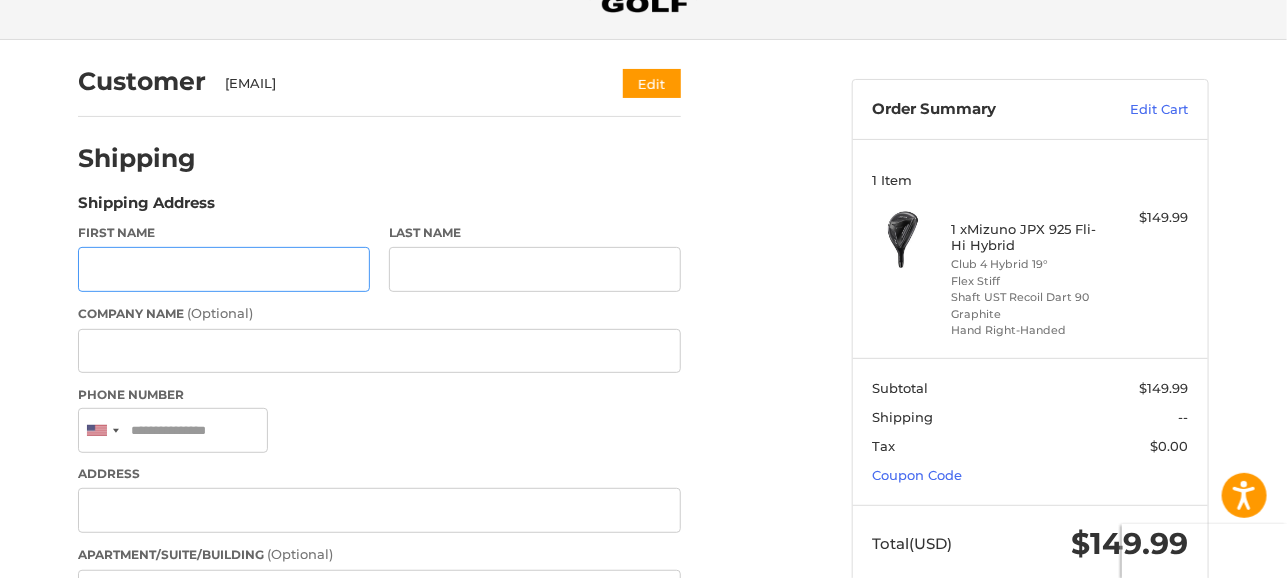 click on "First Name" at bounding box center (224, 269) 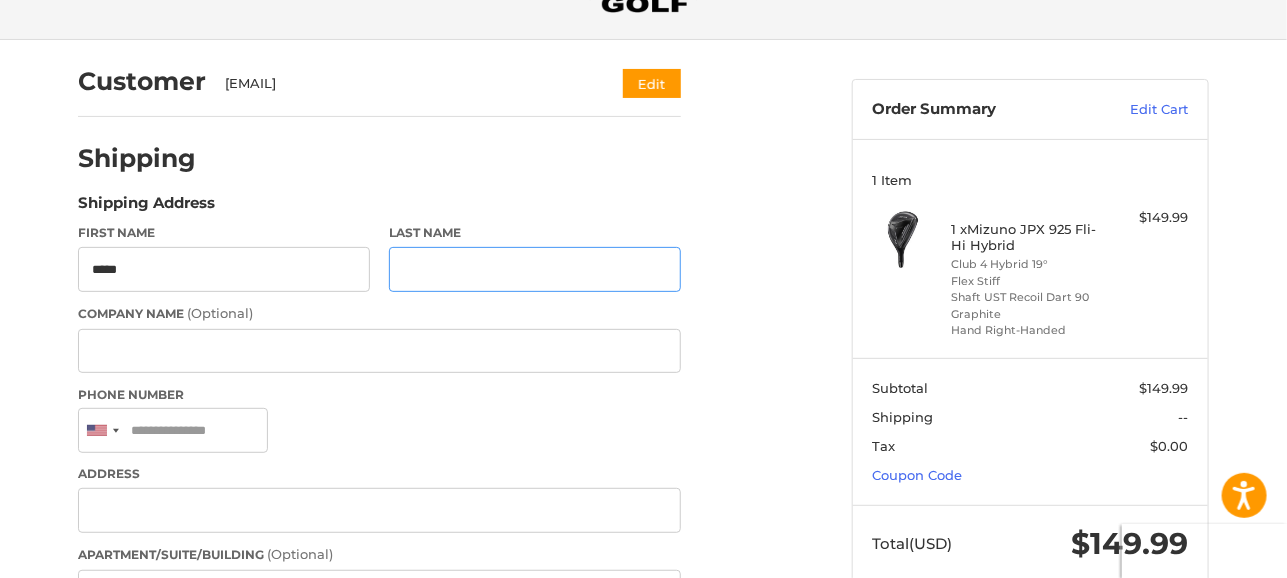 type on "*****" 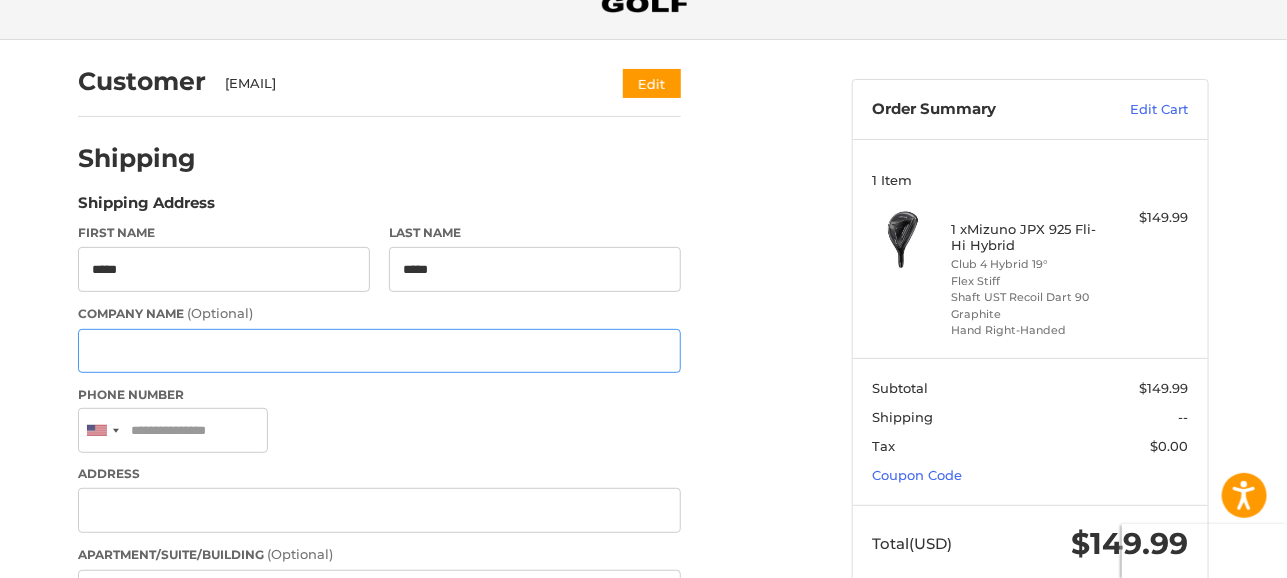 type on "**********" 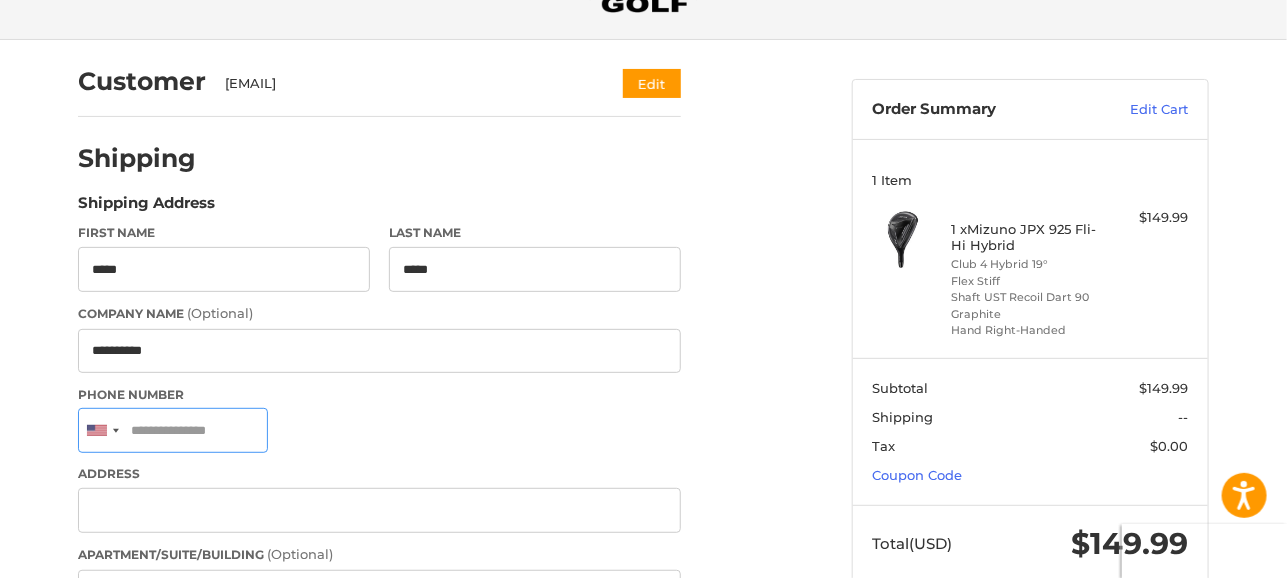 type on "**********" 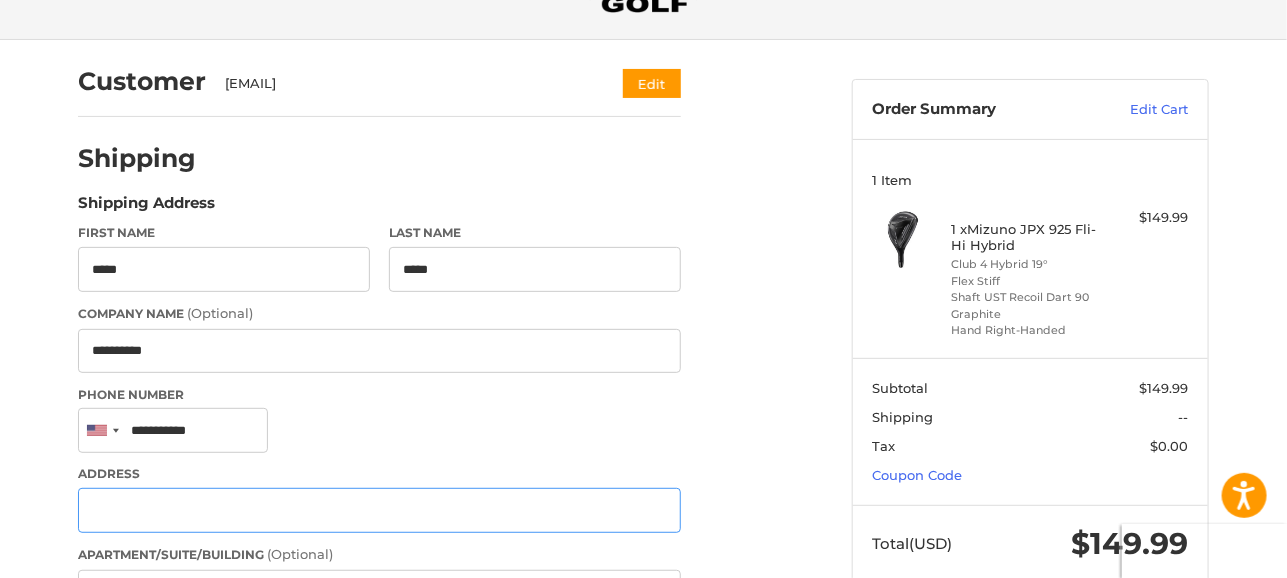 type on "**********" 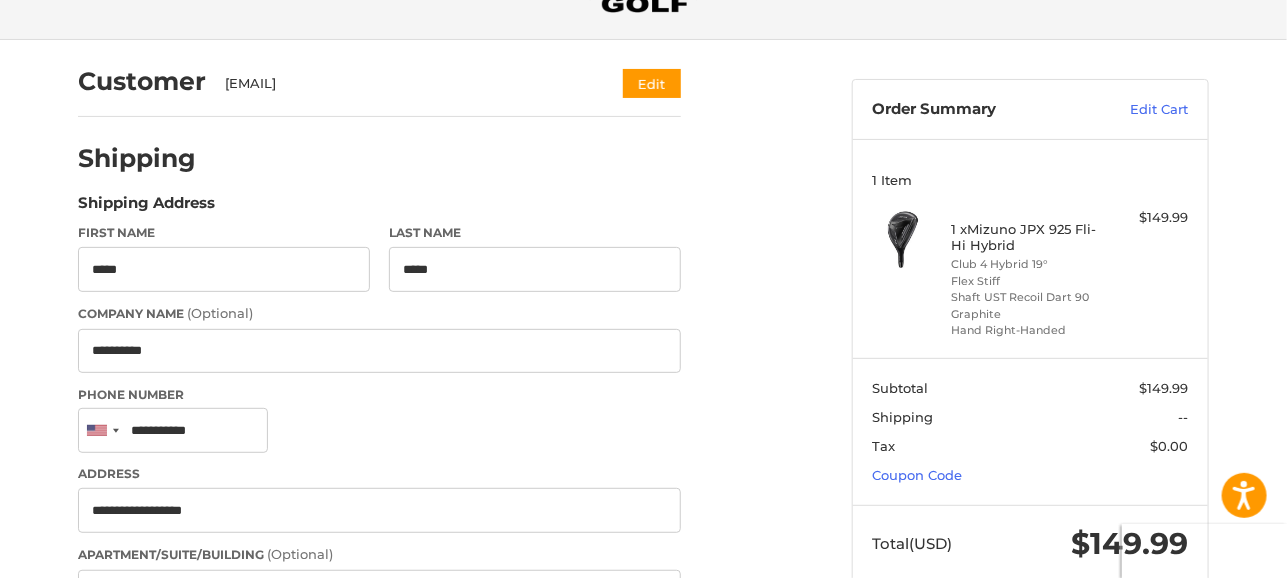 type on "*********" 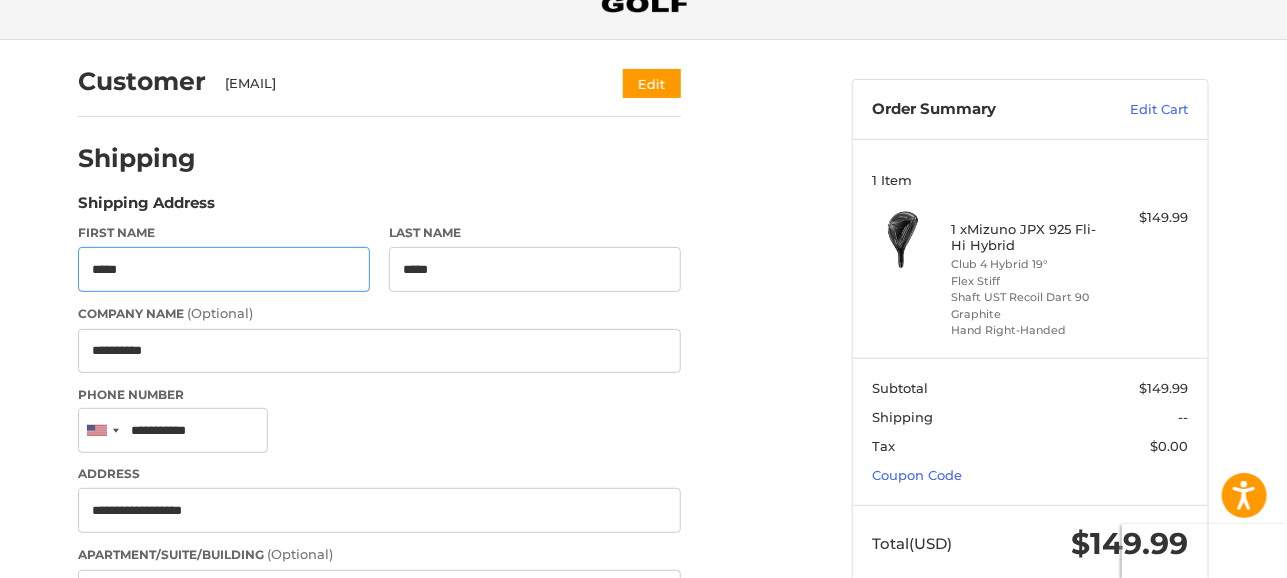 type on "**********" 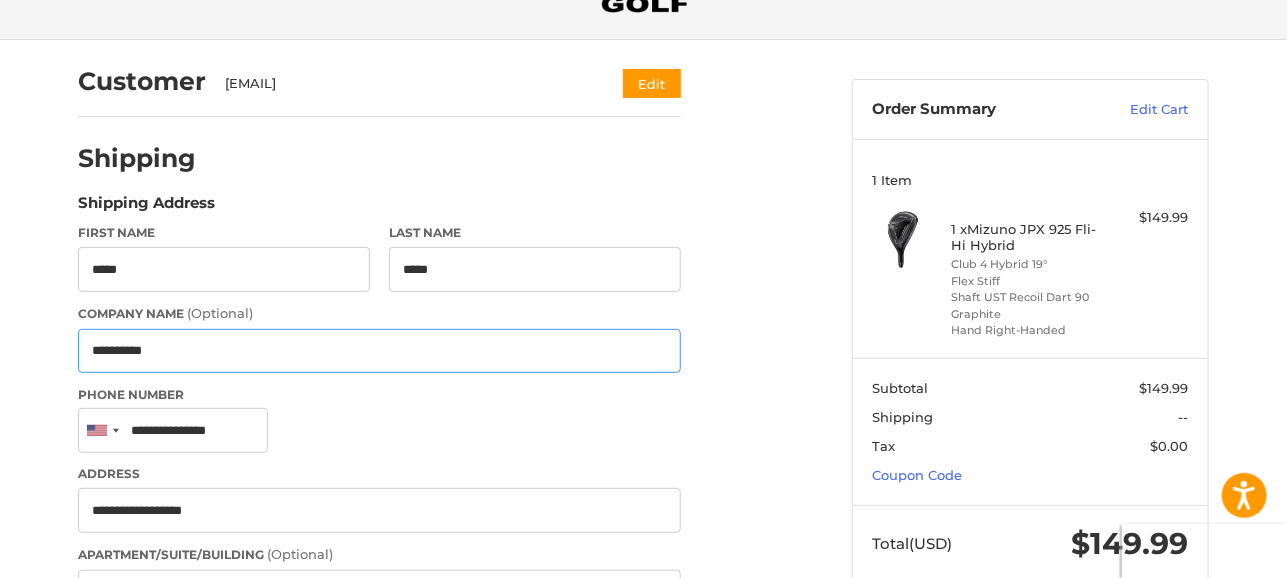 click on "**********" at bounding box center [379, 351] 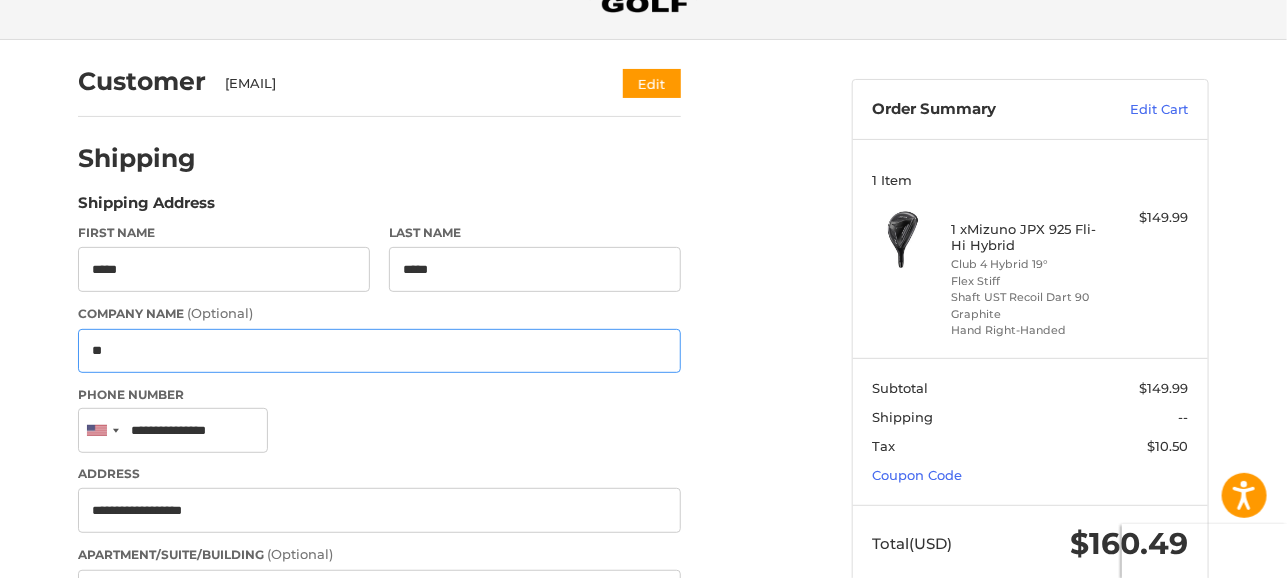 type on "*" 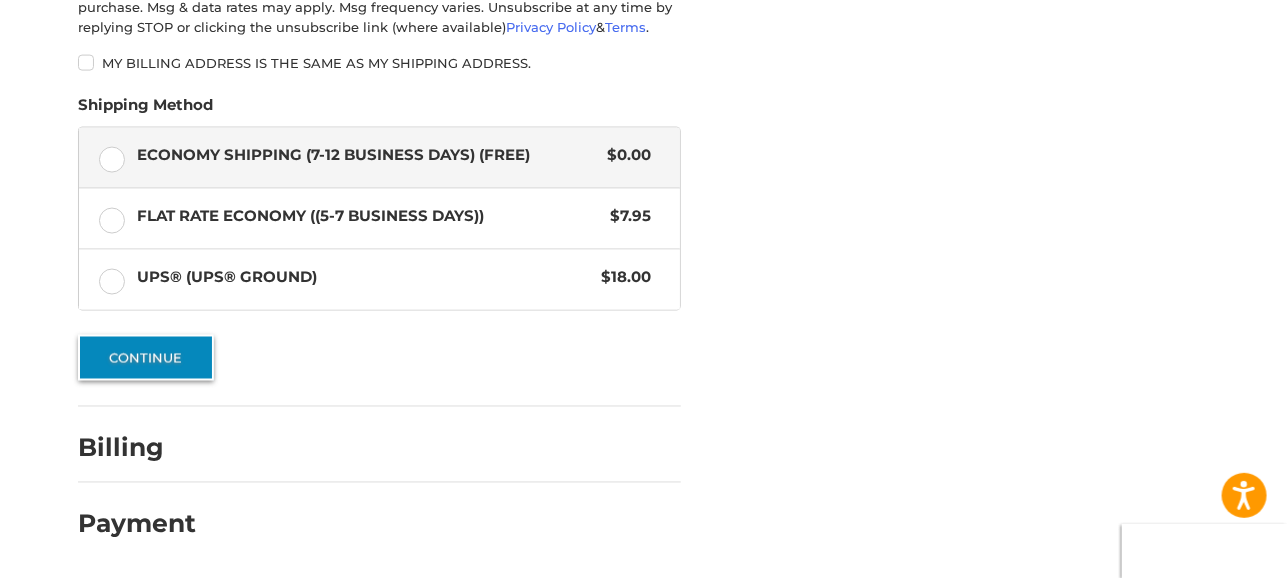 scroll, scrollTop: 1084, scrollLeft: 0, axis: vertical 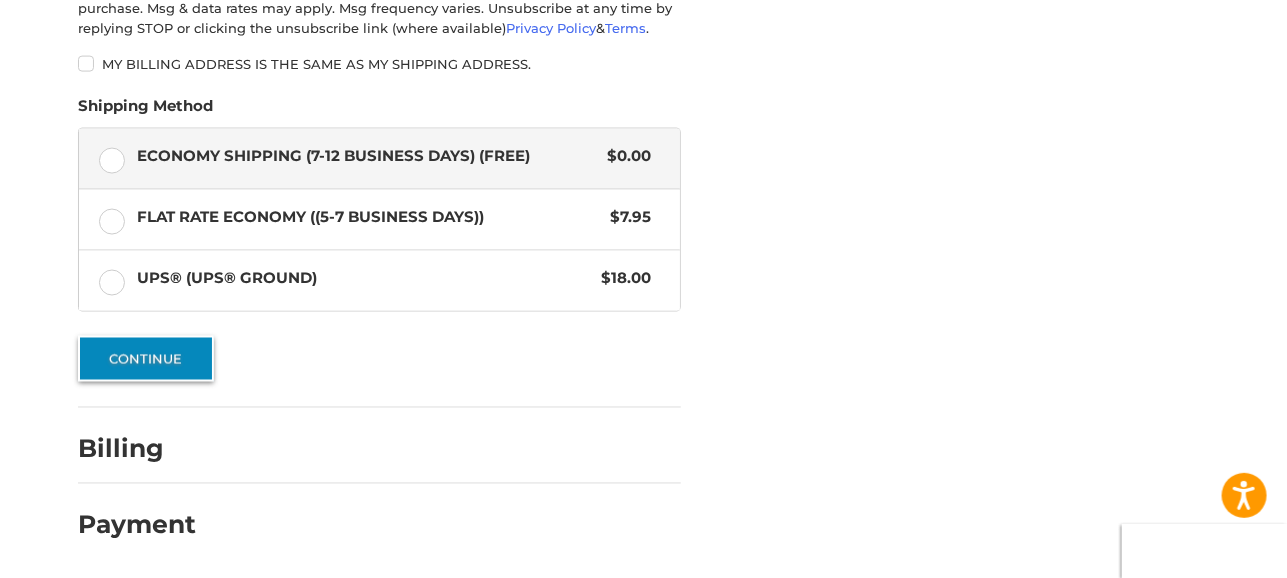 type 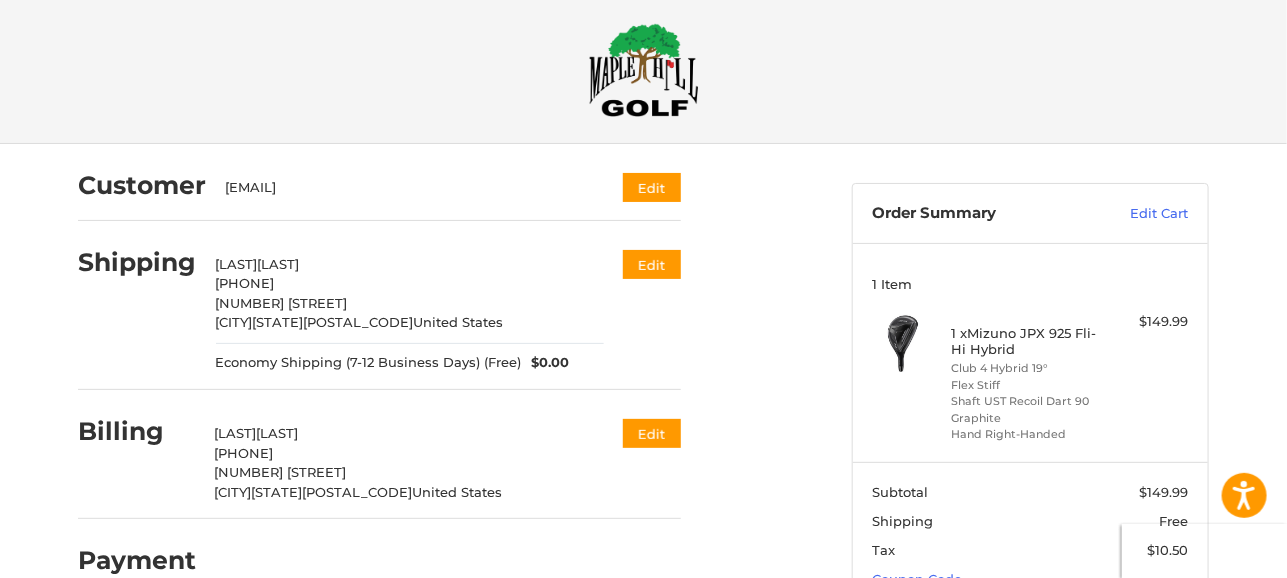 scroll, scrollTop: 0, scrollLeft: 0, axis: both 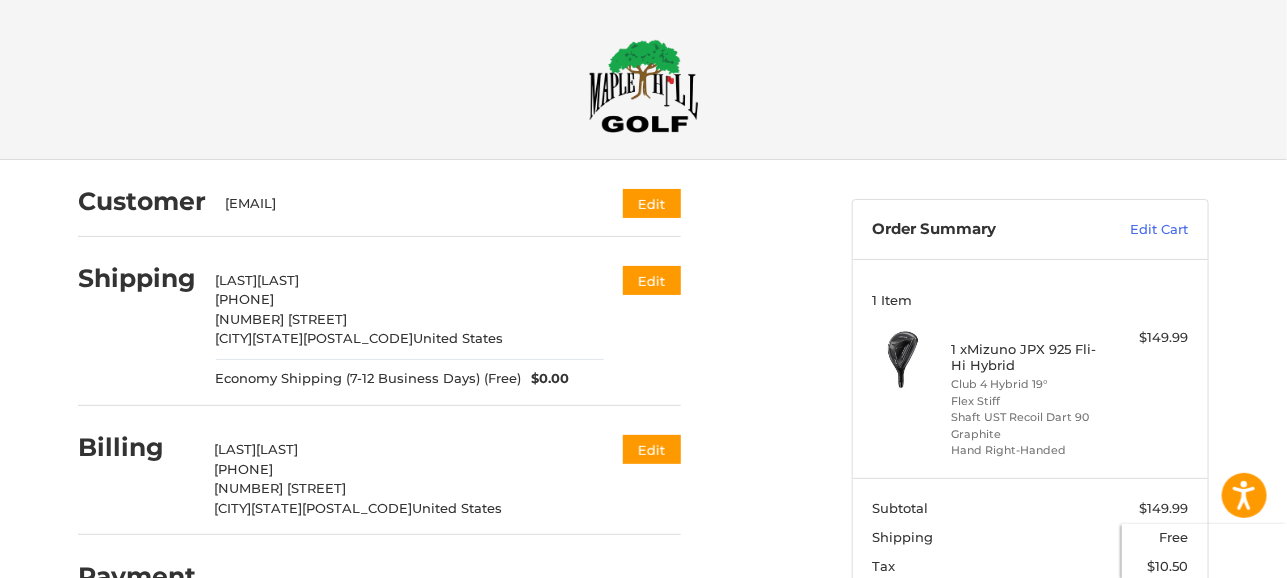 click at bounding box center (644, 86) 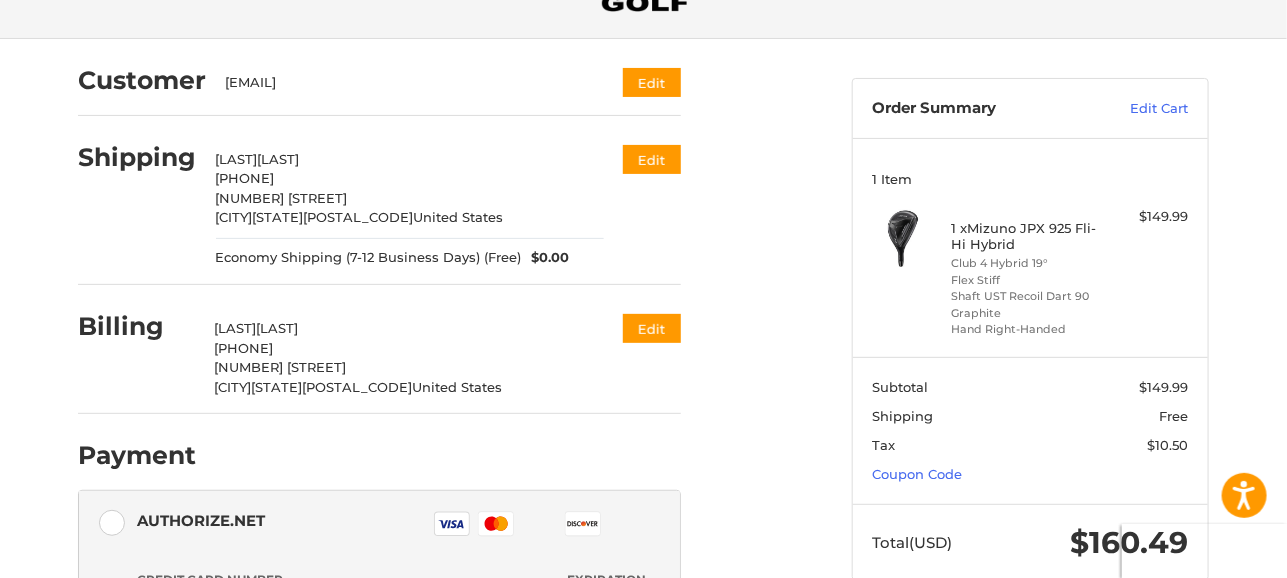 scroll, scrollTop: 0, scrollLeft: 0, axis: both 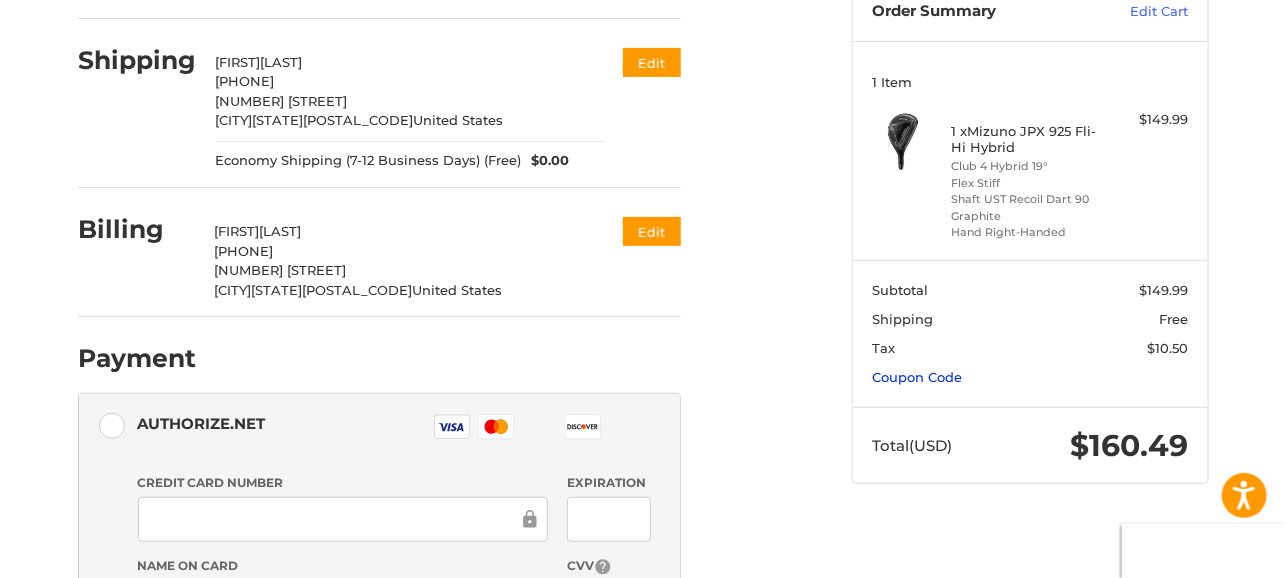 click on "Coupon Code" at bounding box center (918, 377) 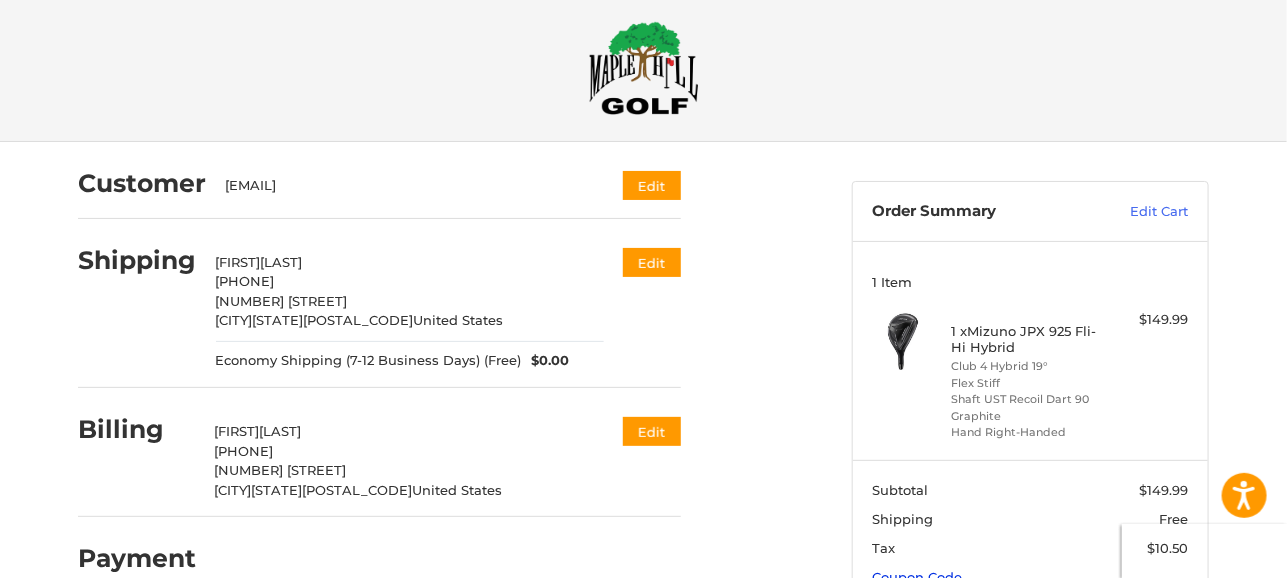 scroll, scrollTop: 0, scrollLeft: 0, axis: both 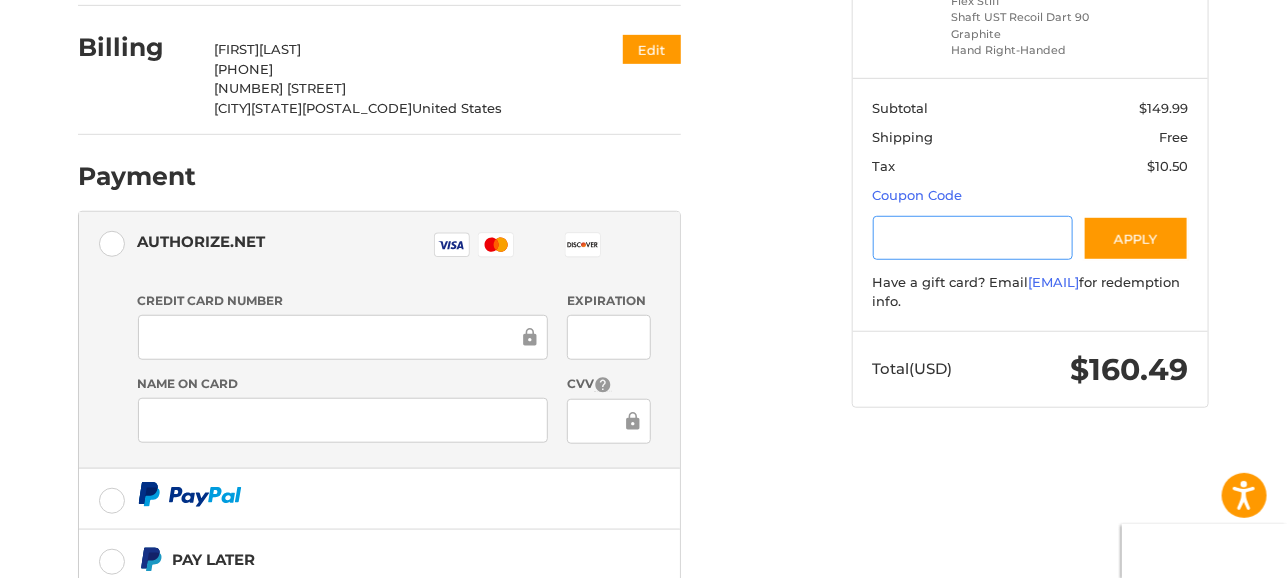 click at bounding box center (973, 238) 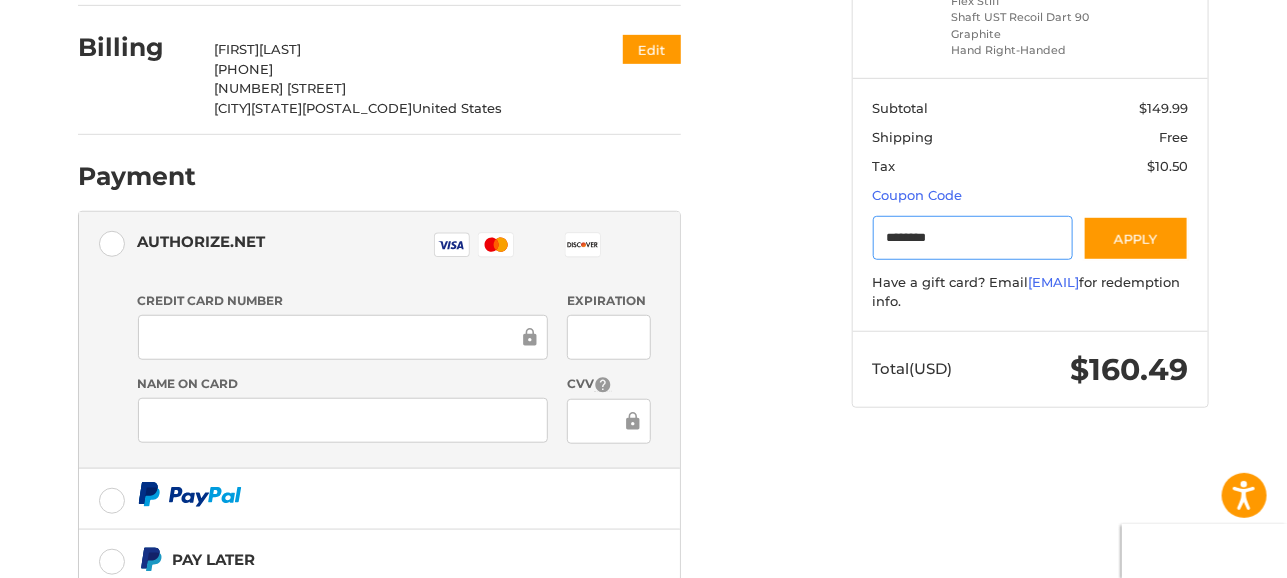 click on "********" at bounding box center (973, 238) 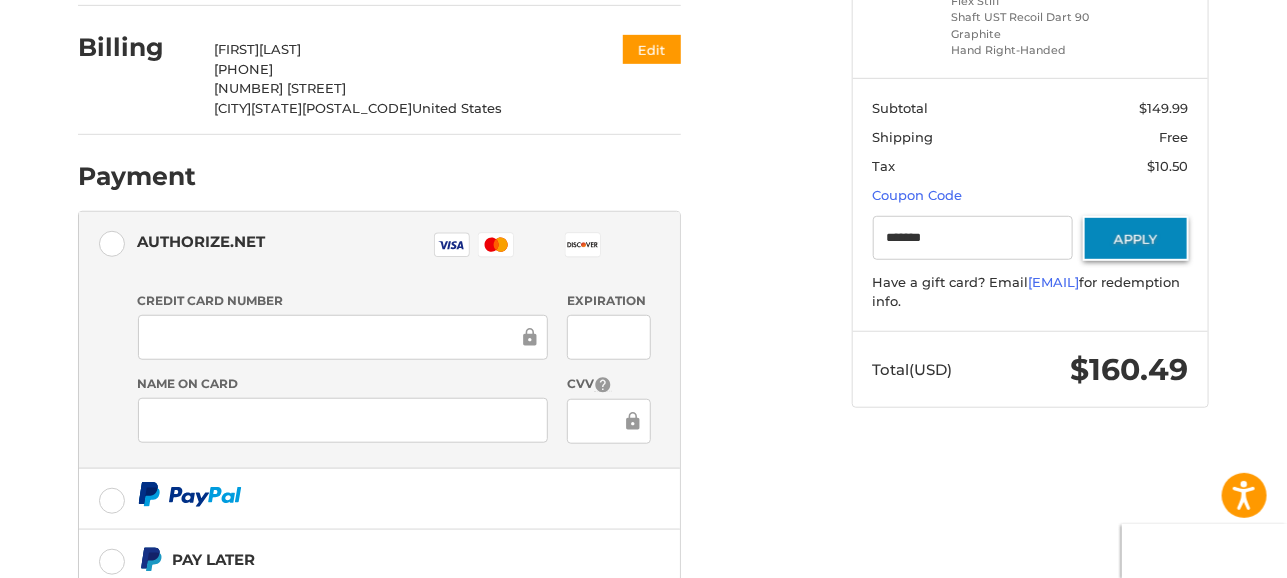 click on "Apply" at bounding box center (1136, 238) 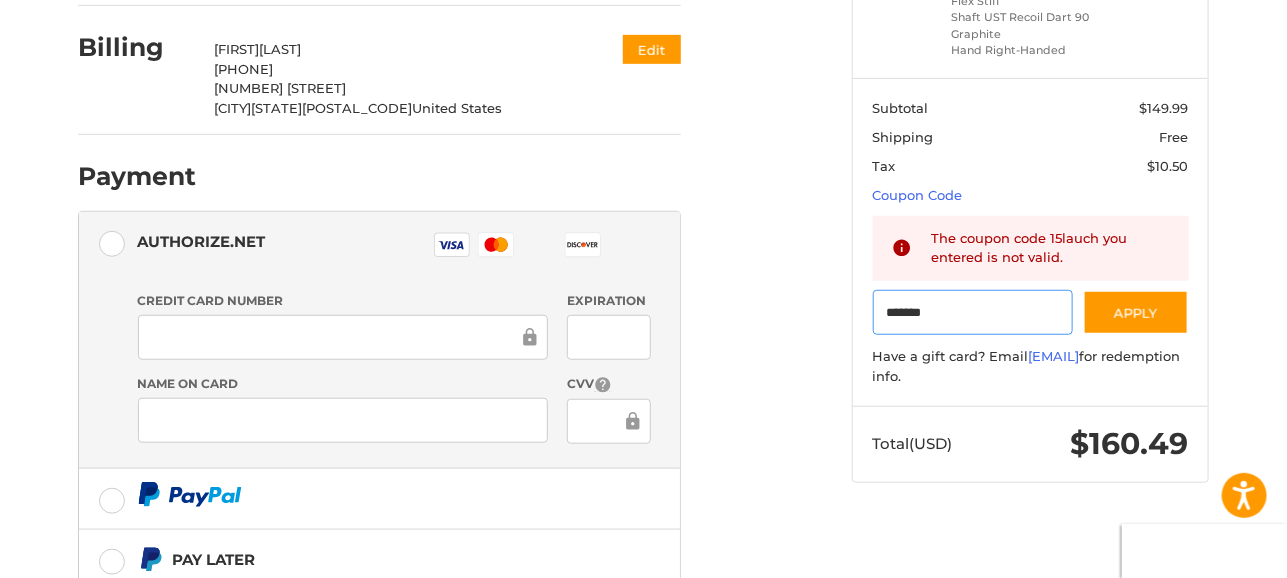 click on "*******" at bounding box center [973, 312] 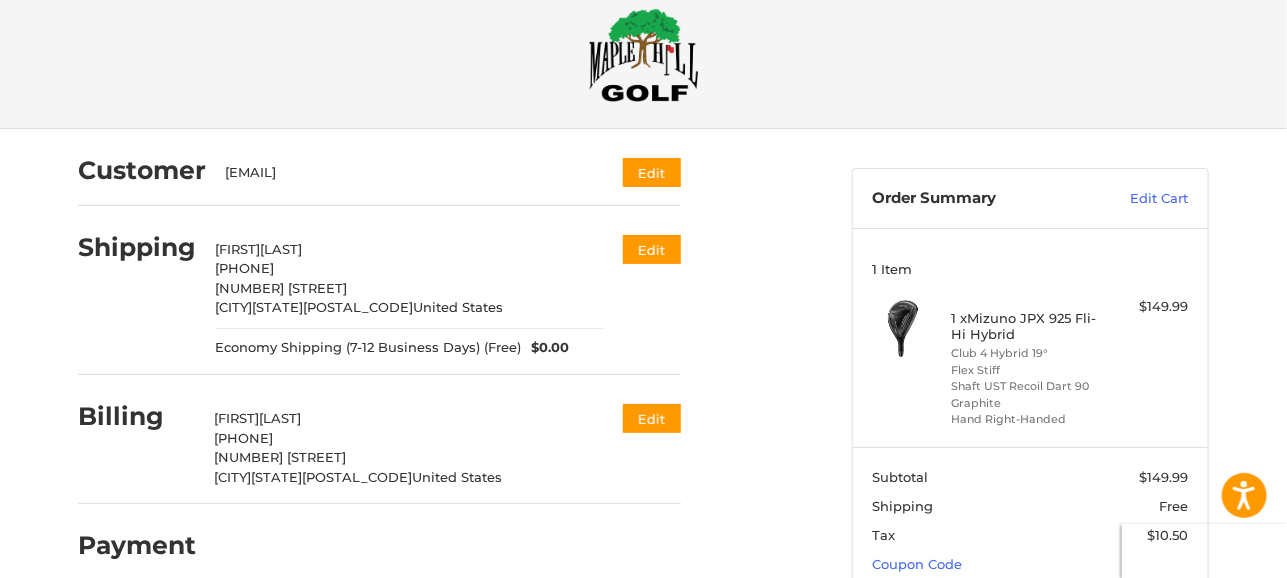 scroll, scrollTop: 0, scrollLeft: 0, axis: both 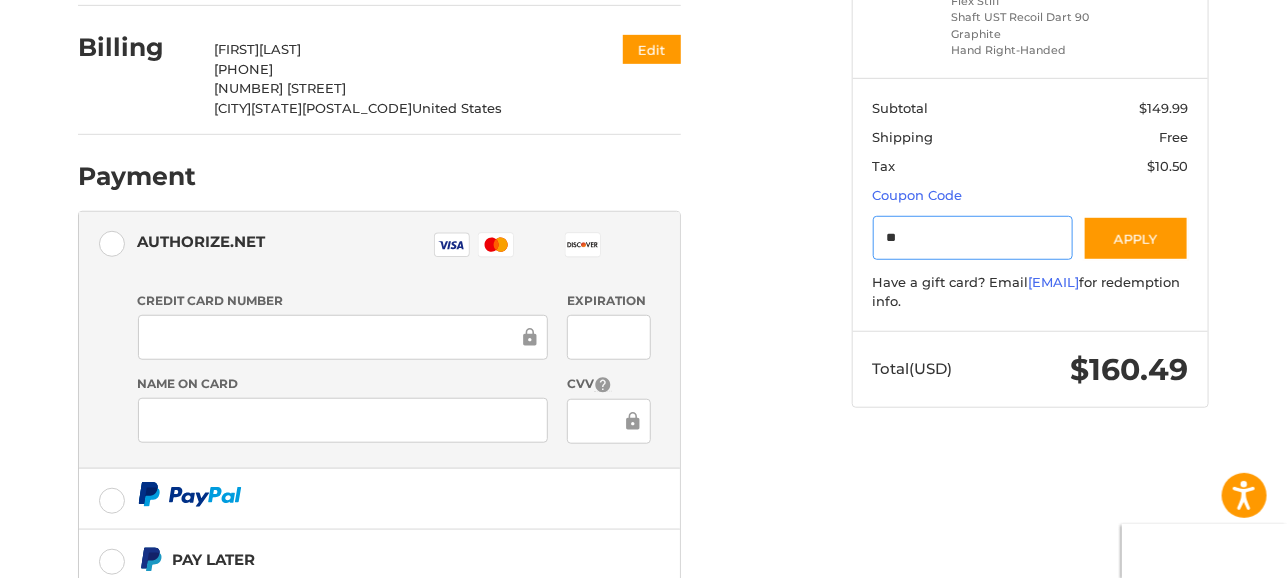 type on "*" 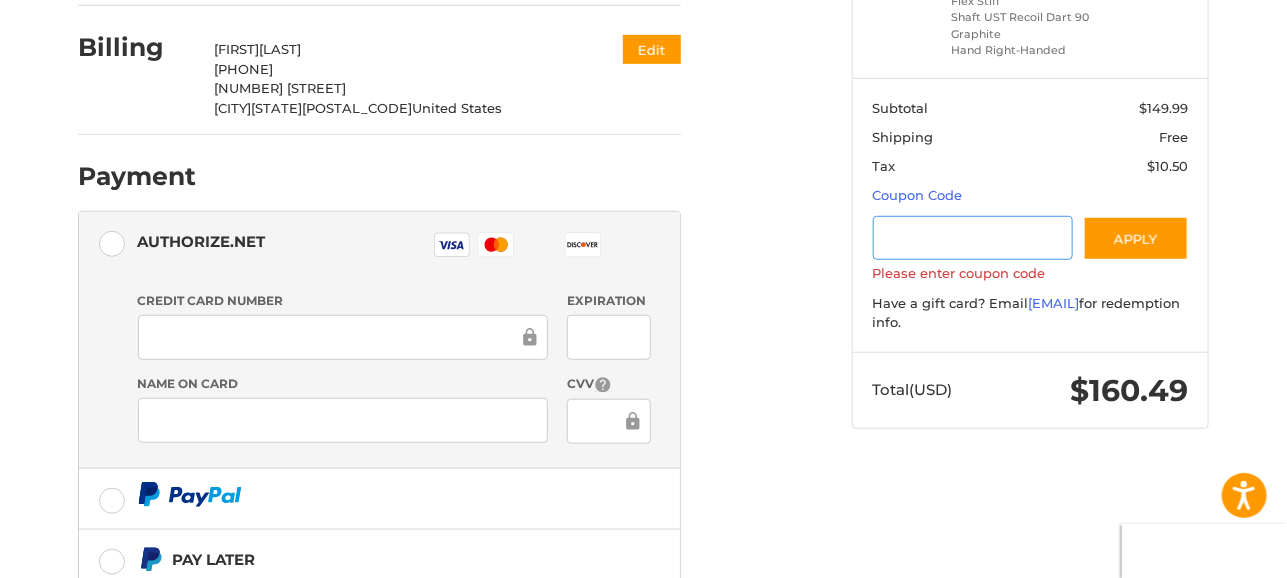 click at bounding box center [973, 238] 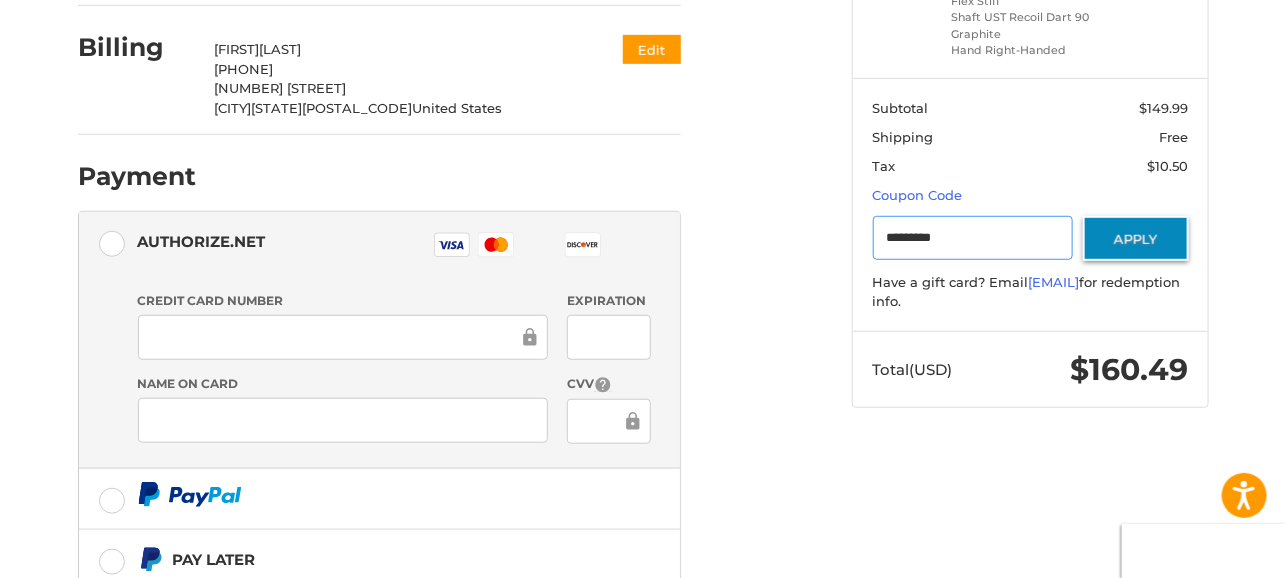 type on "*********" 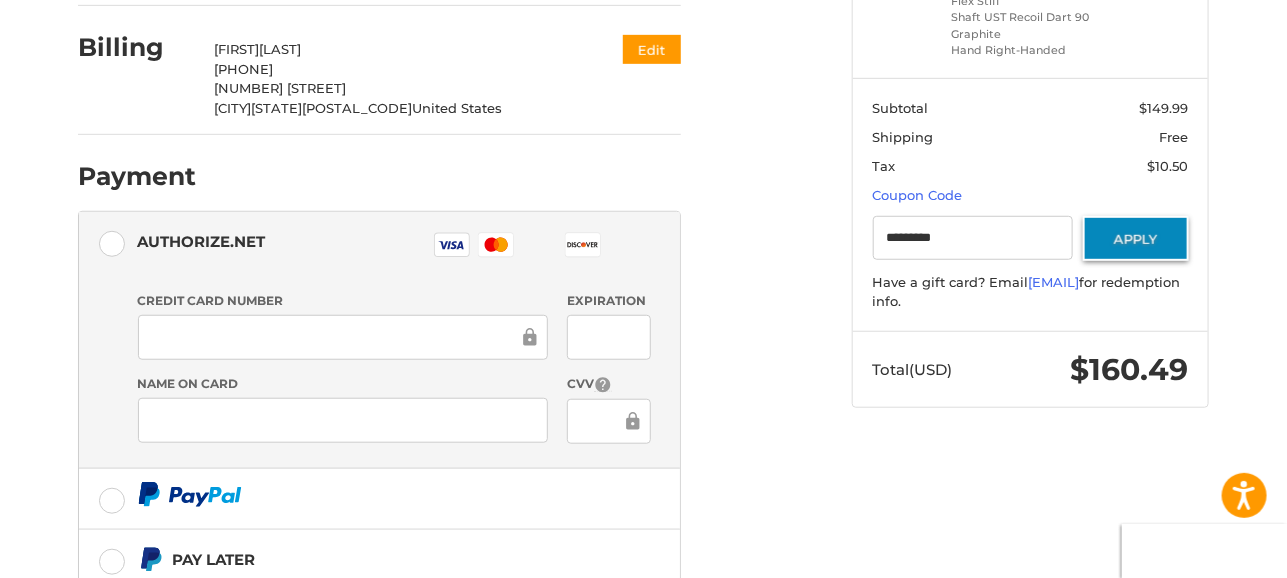 click on "Apply" at bounding box center (1136, 238) 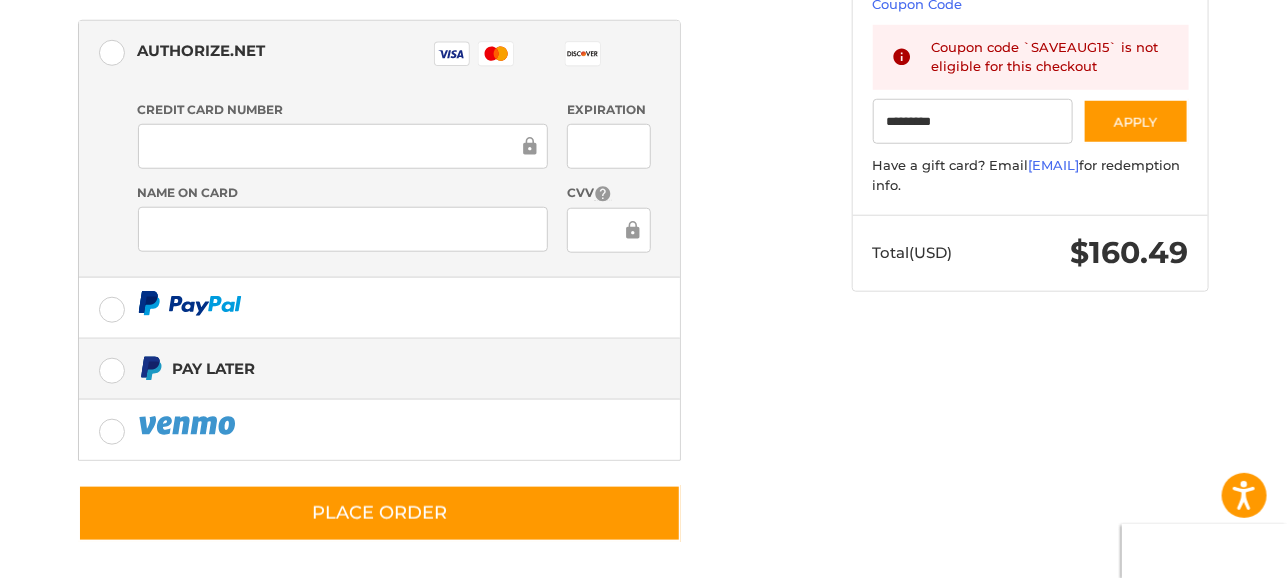 scroll, scrollTop: 596, scrollLeft: 0, axis: vertical 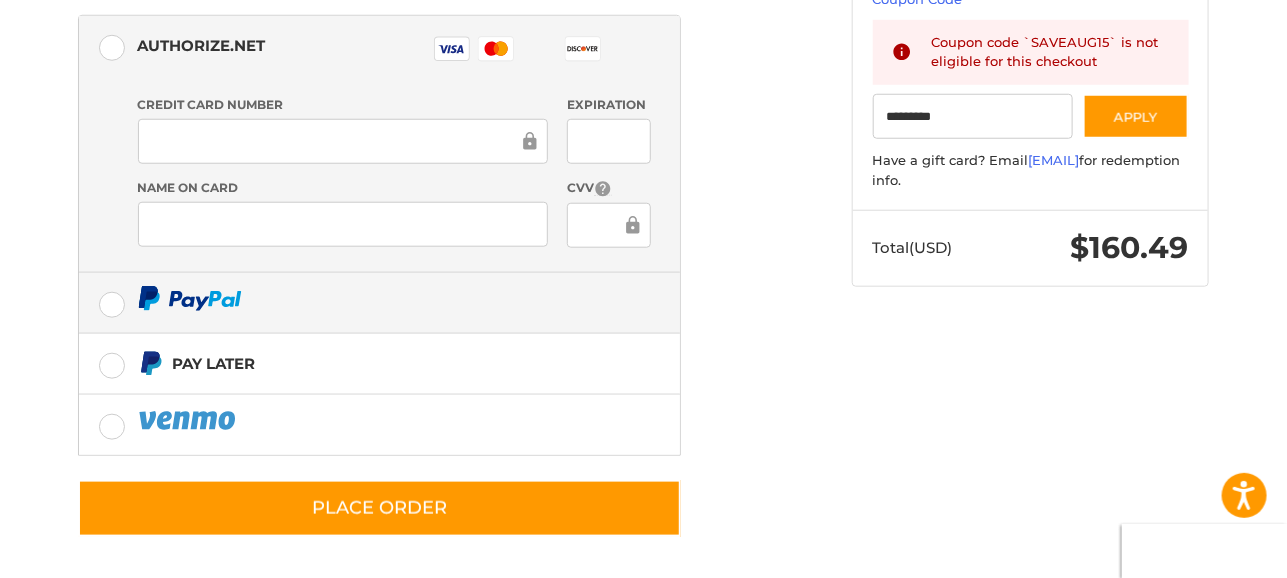 click at bounding box center [379, 303] 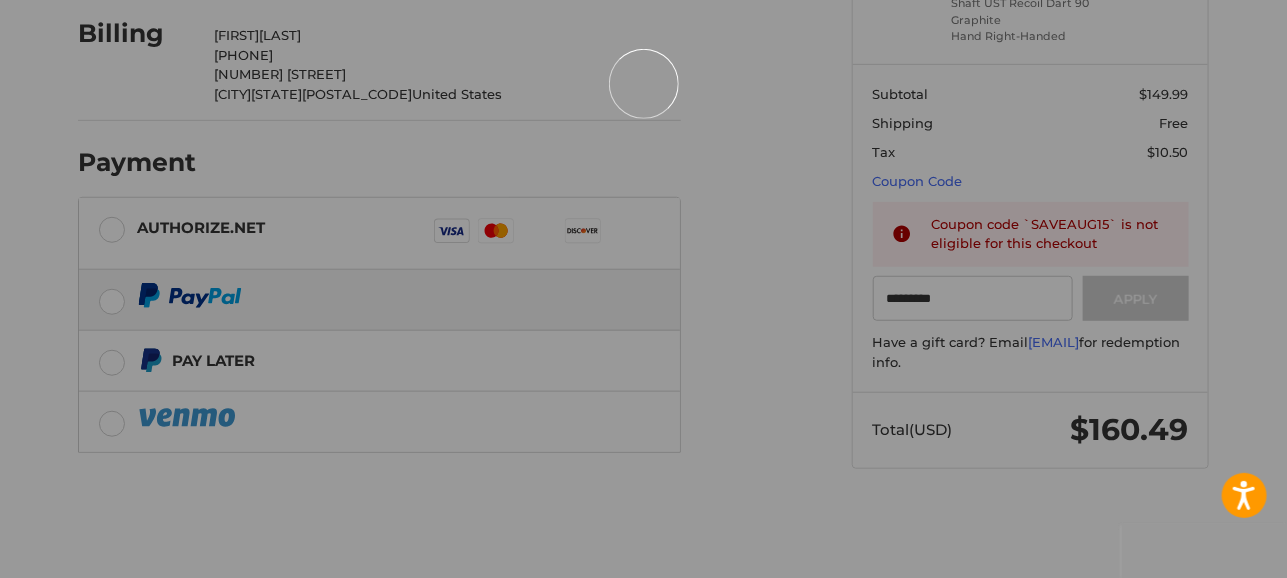 scroll, scrollTop: 138, scrollLeft: 0, axis: vertical 